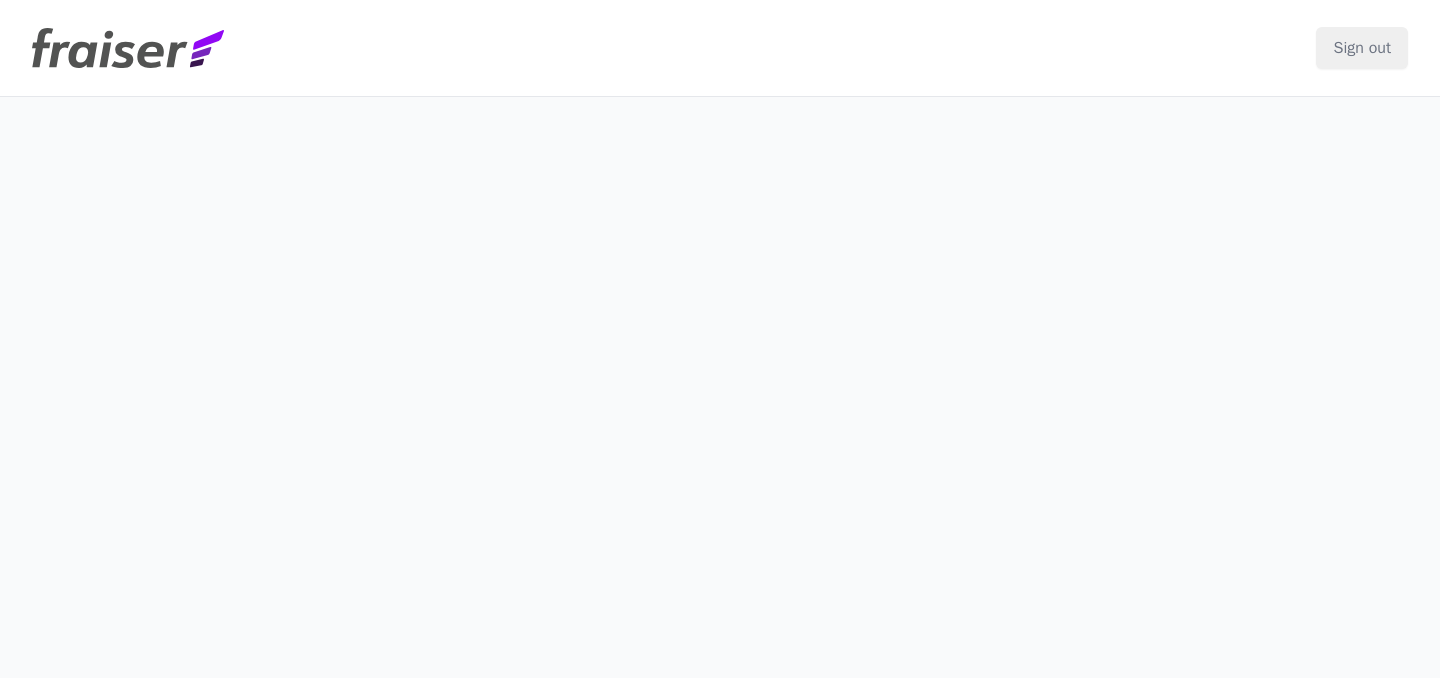 scroll, scrollTop: 0, scrollLeft: 0, axis: both 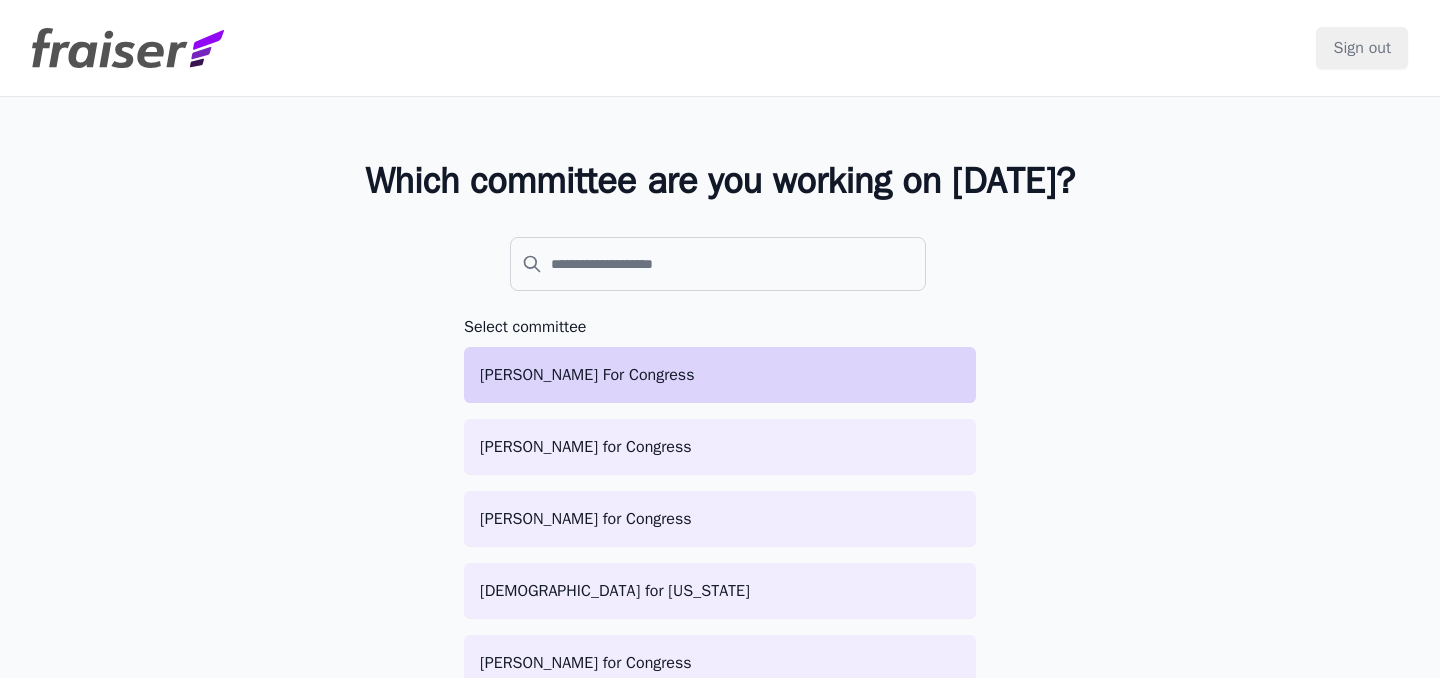 click on "[PERSON_NAME] For Congress" at bounding box center (720, 375) 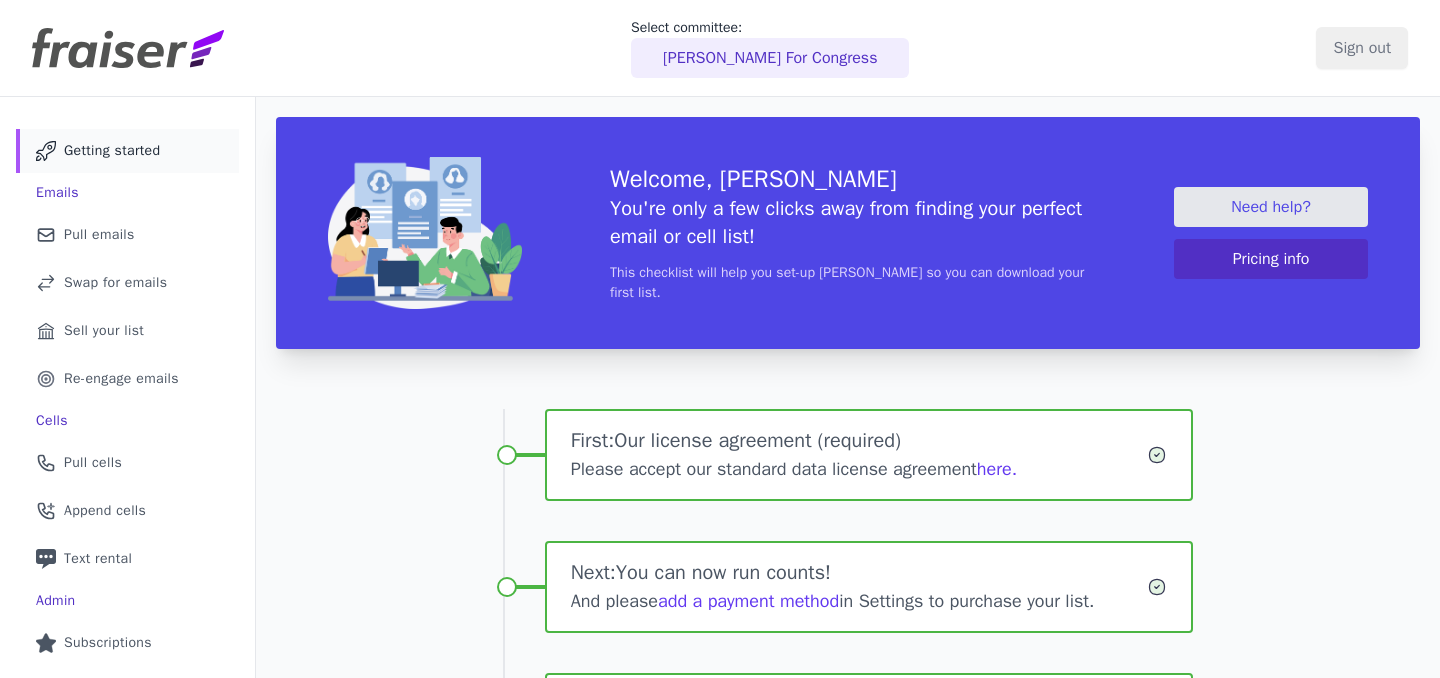 scroll, scrollTop: 0, scrollLeft: 0, axis: both 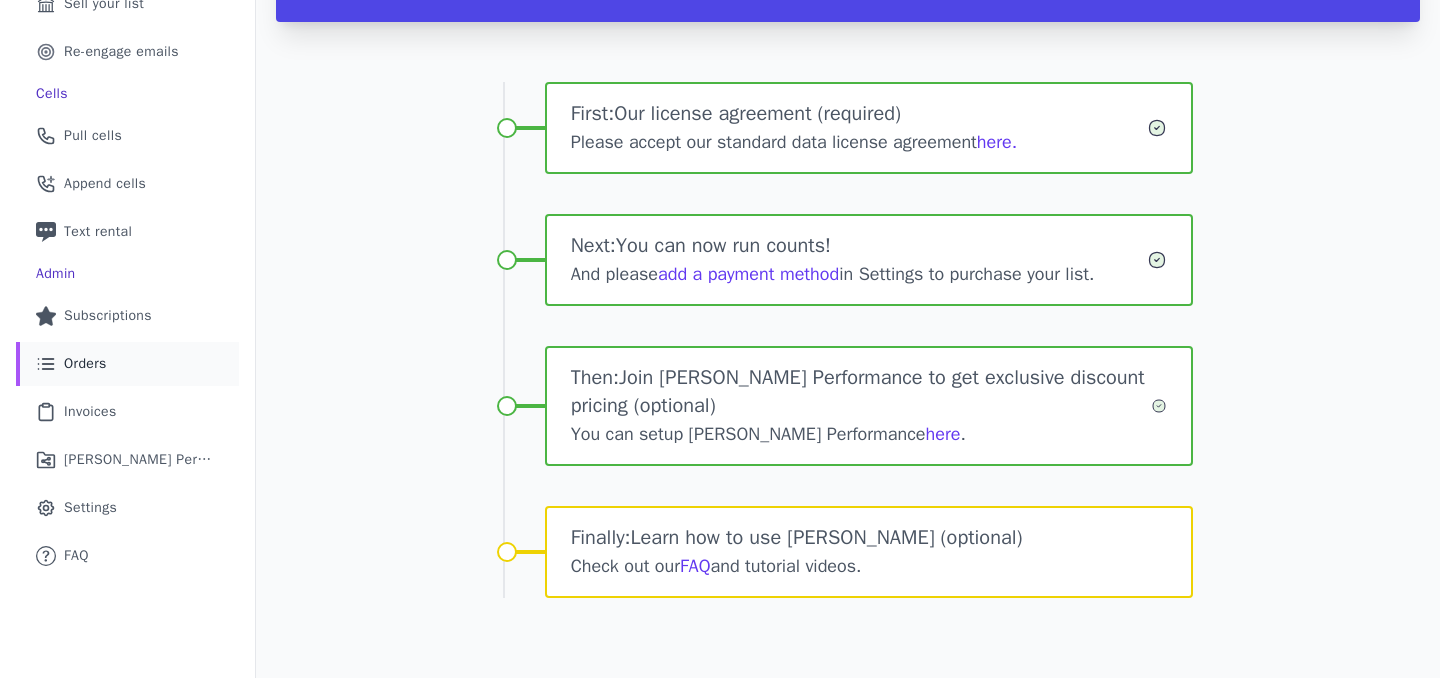 click on "List Icon Outline of bulleted list
Orders" at bounding box center (127, 364) 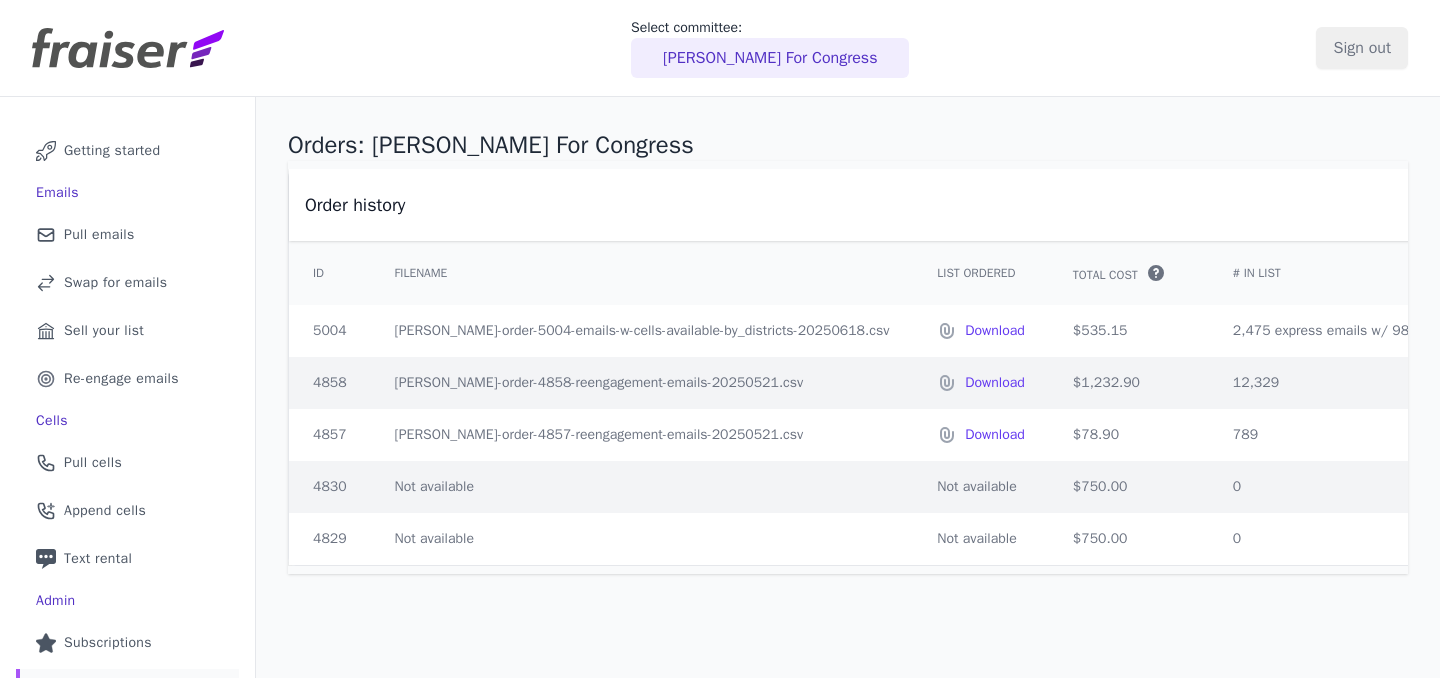 scroll, scrollTop: 0, scrollLeft: 0, axis: both 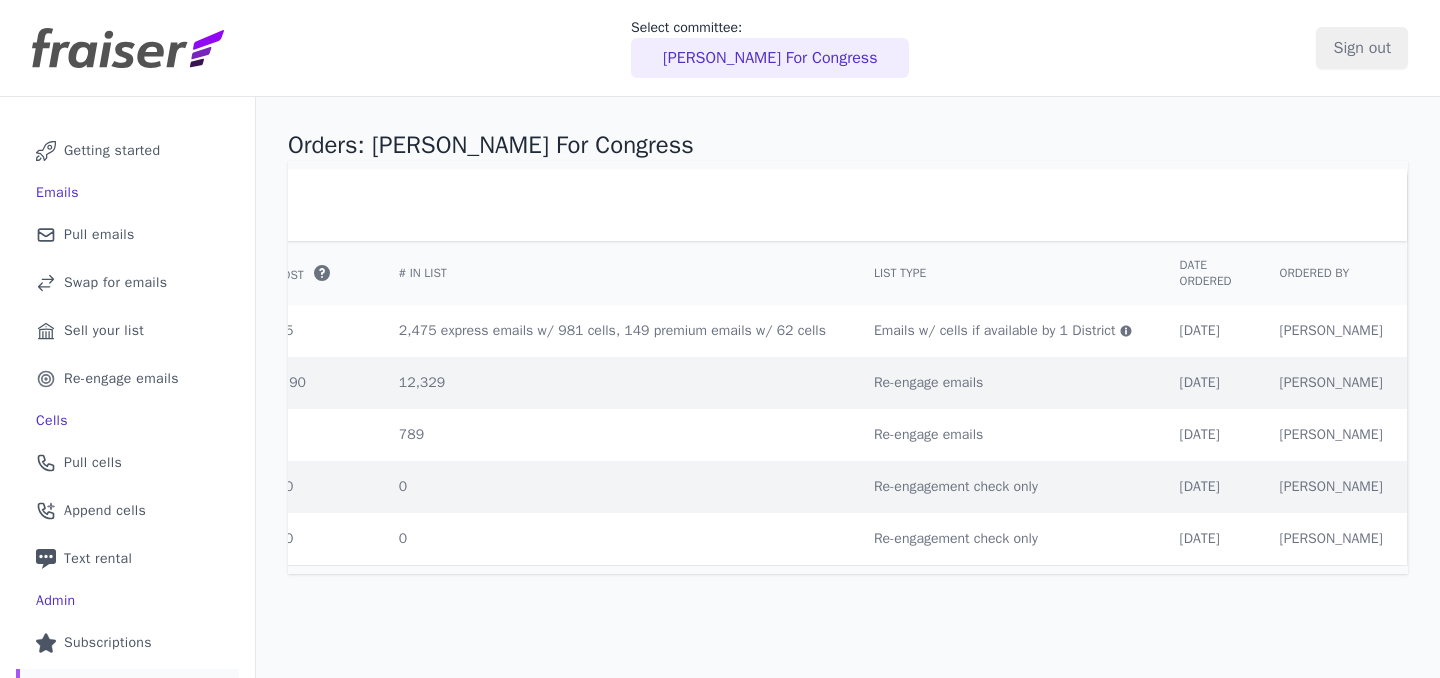 drag, startPoint x: 364, startPoint y: 330, endPoint x: 788, endPoint y: 331, distance: 424.0012 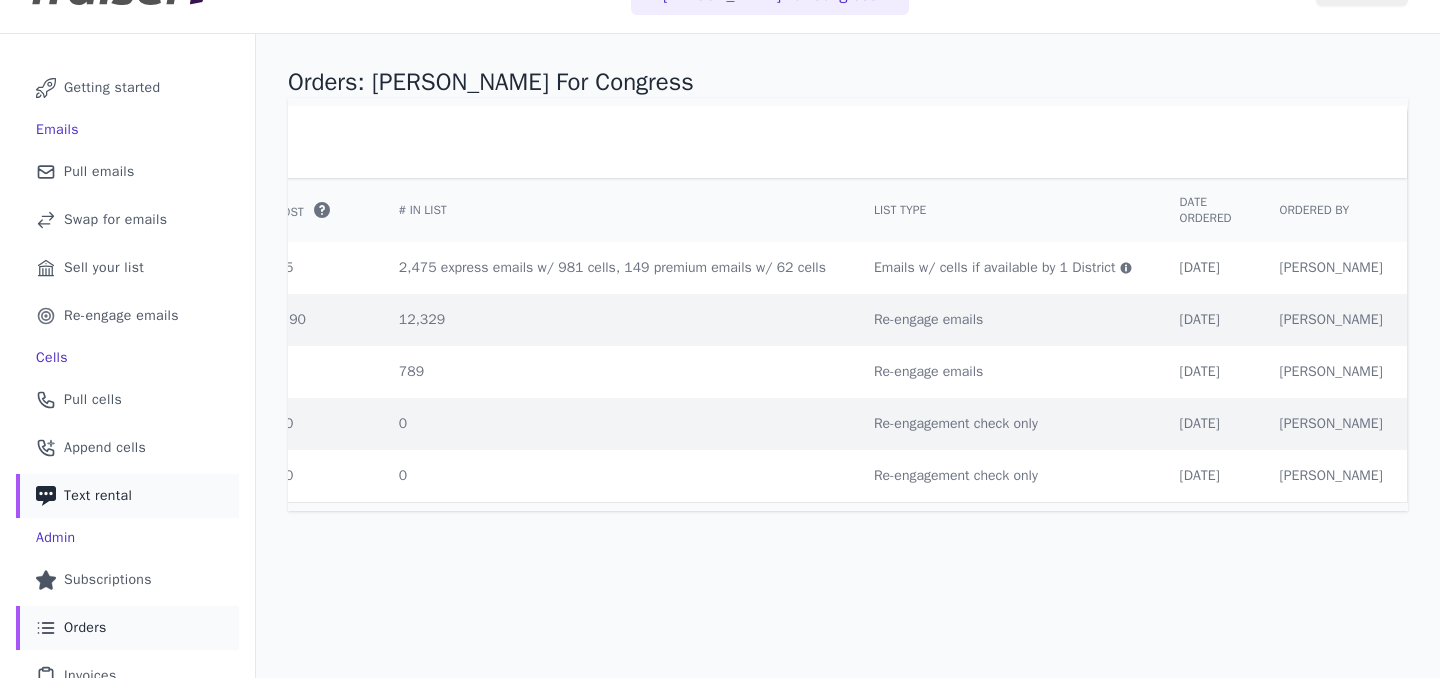 scroll, scrollTop: 227, scrollLeft: 0, axis: vertical 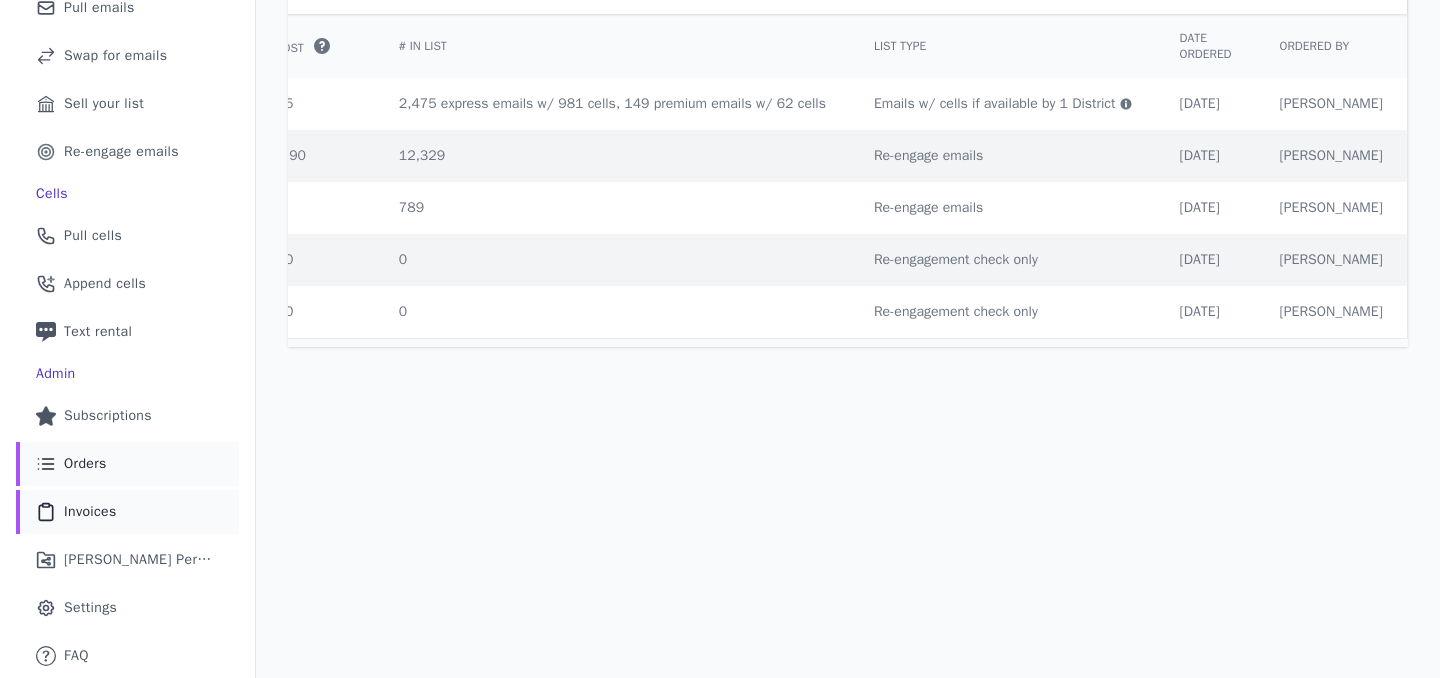 click on "Invoices" at bounding box center (90, 512) 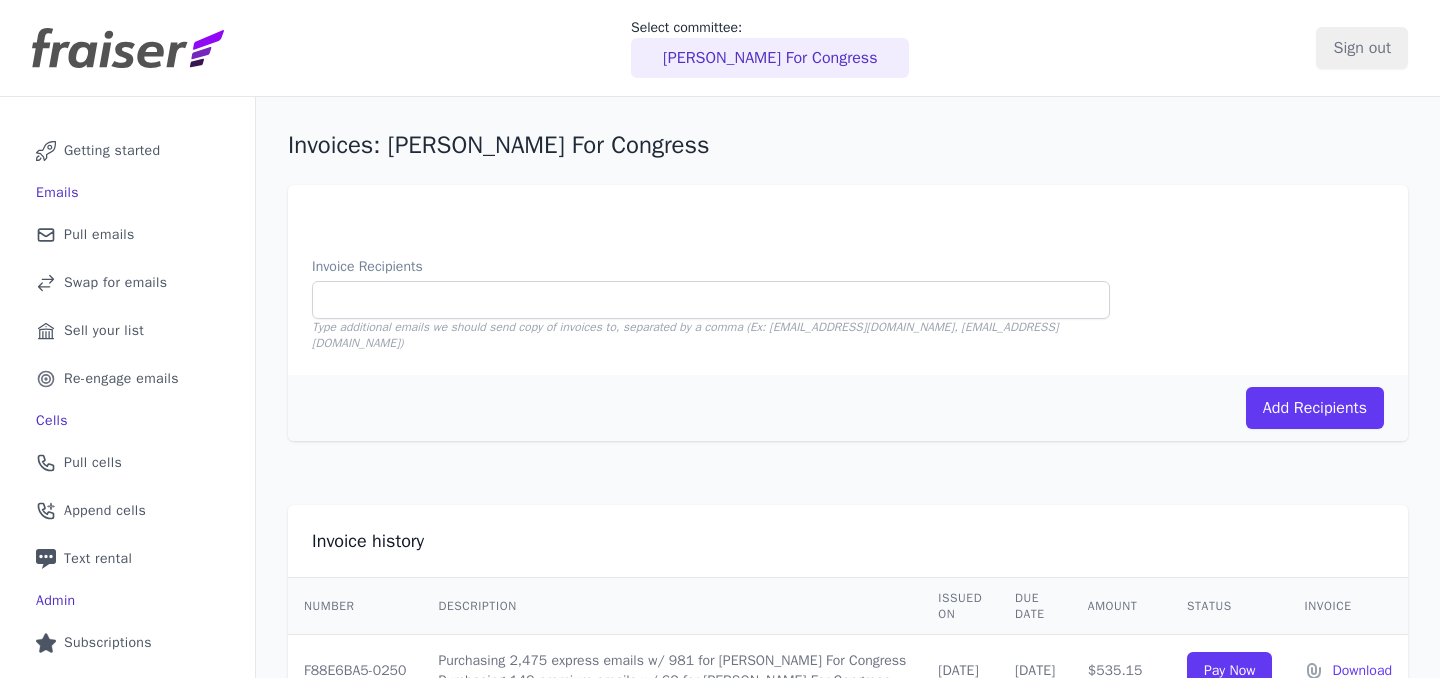 scroll, scrollTop: 0, scrollLeft: 0, axis: both 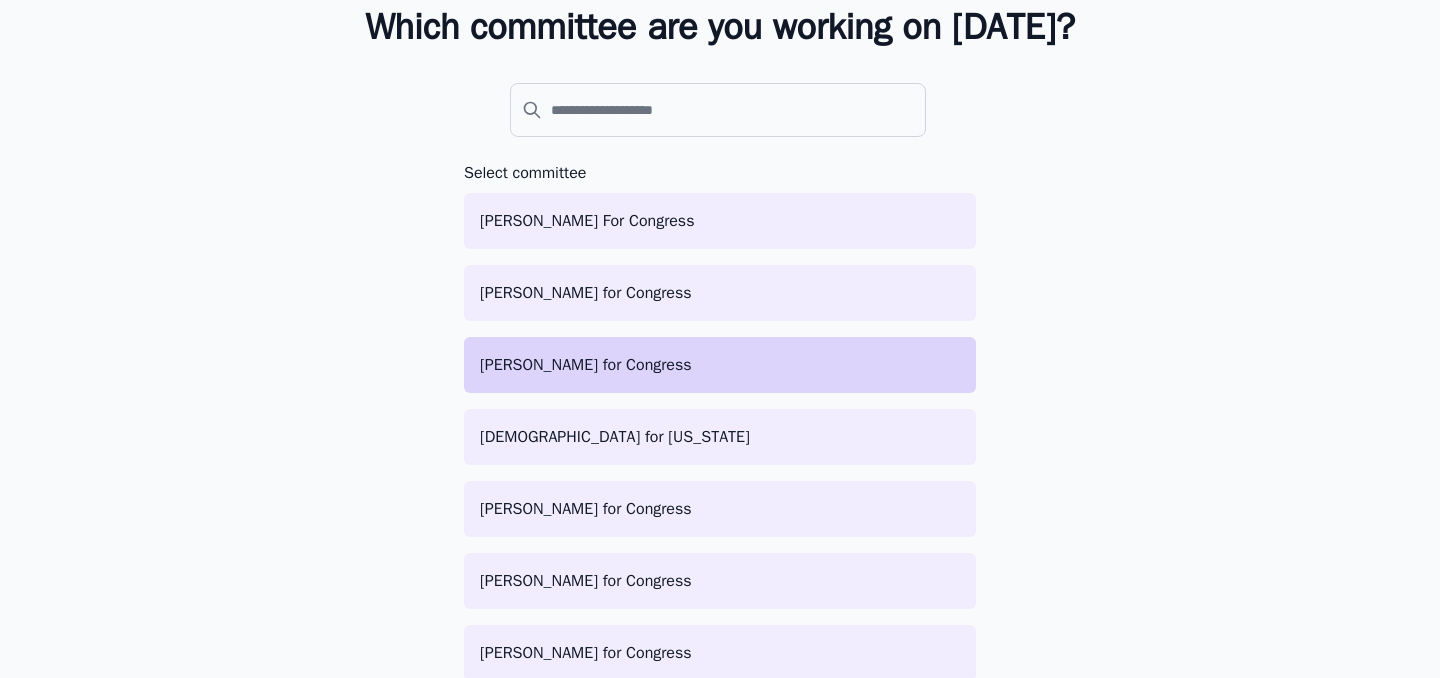 click on "[PERSON_NAME] for Congress" at bounding box center (720, 365) 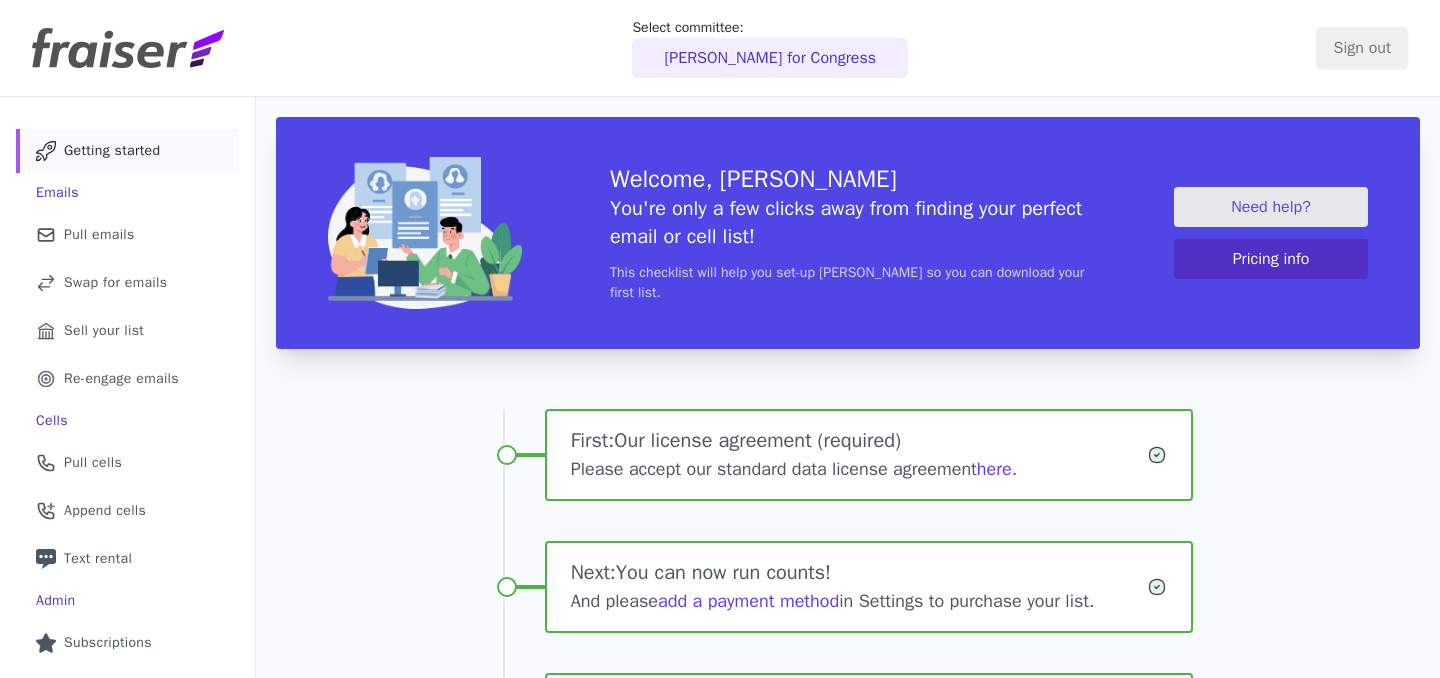 scroll, scrollTop: 0, scrollLeft: 0, axis: both 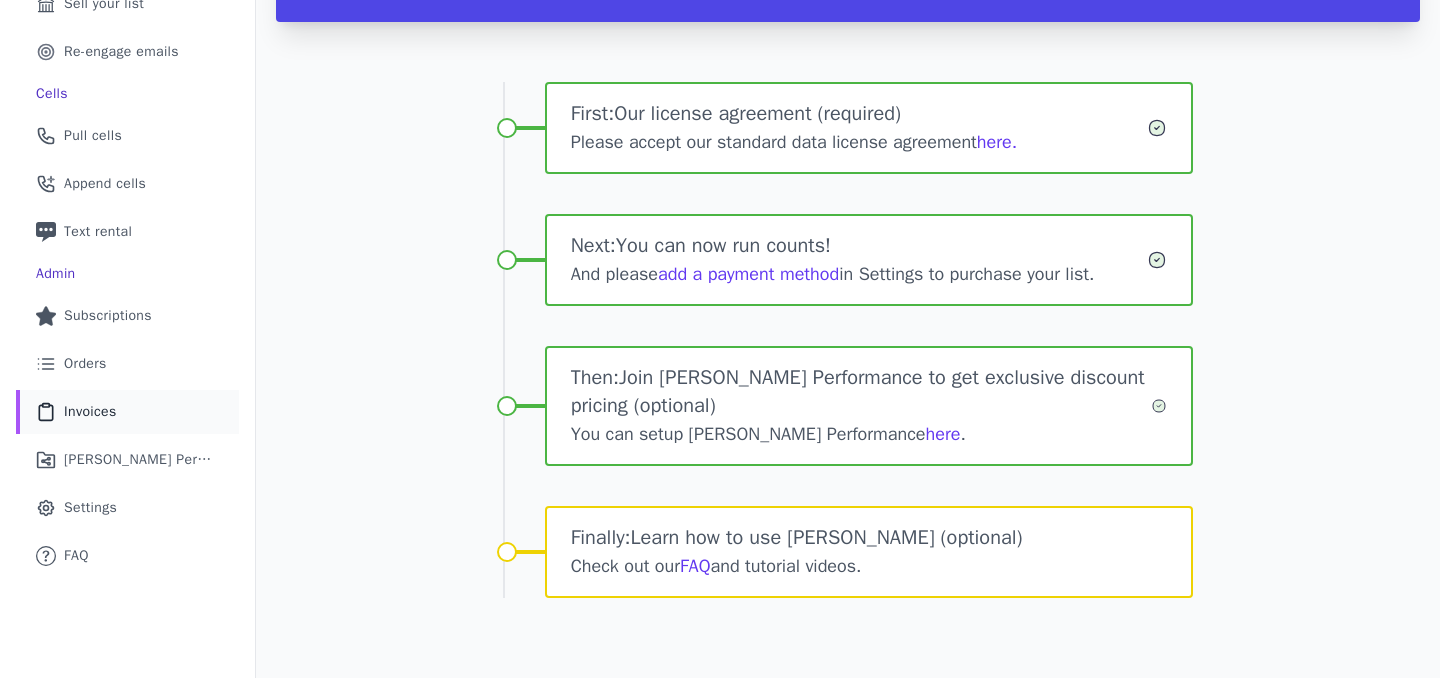 click on "Clipboard Icon Outline of a clipboard
Invoices" at bounding box center (127, 412) 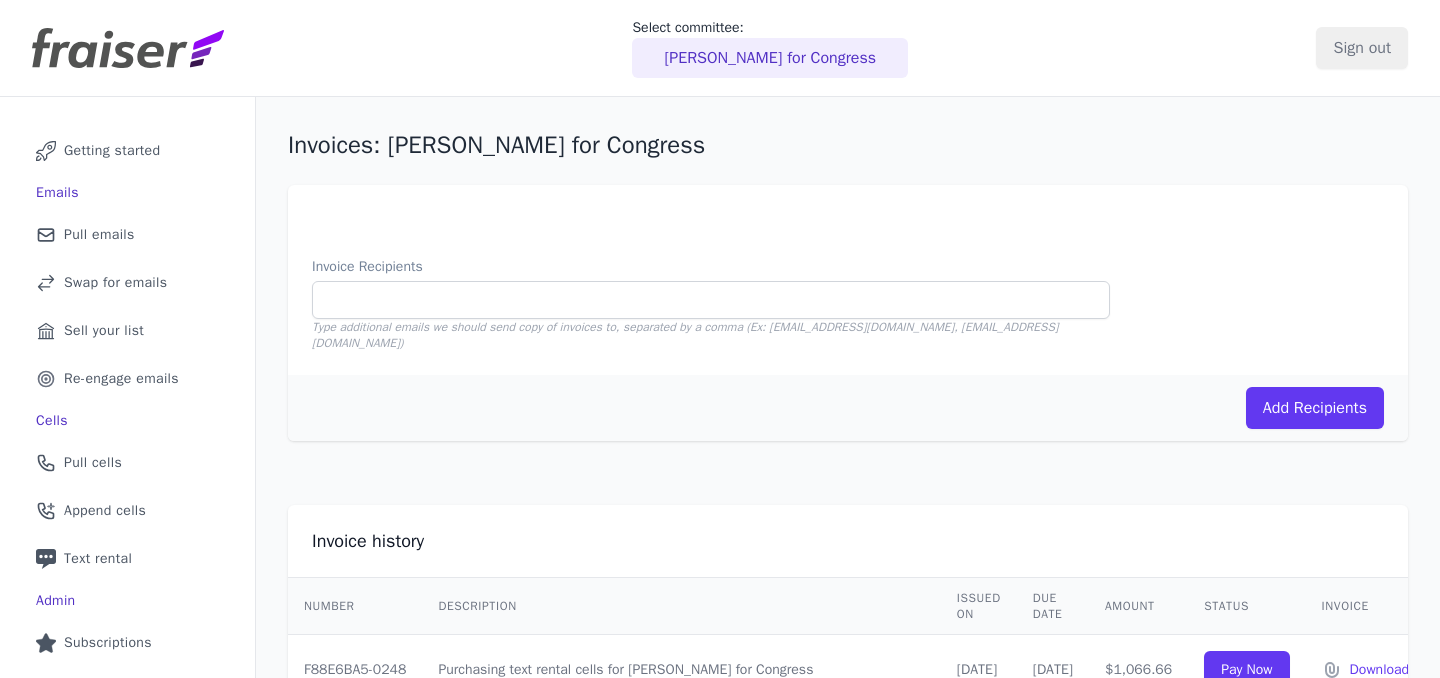 scroll, scrollTop: 0, scrollLeft: 0, axis: both 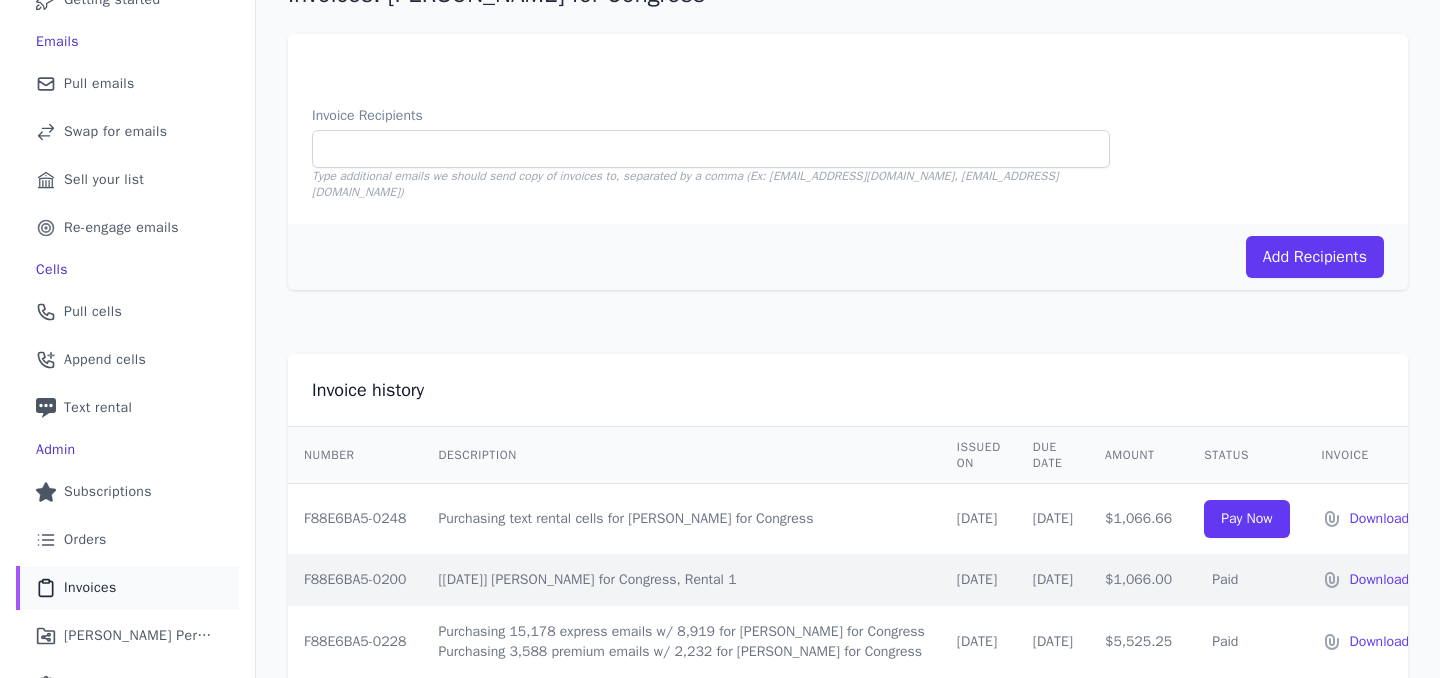 click on "$1,066.66" at bounding box center (1138, 519) 